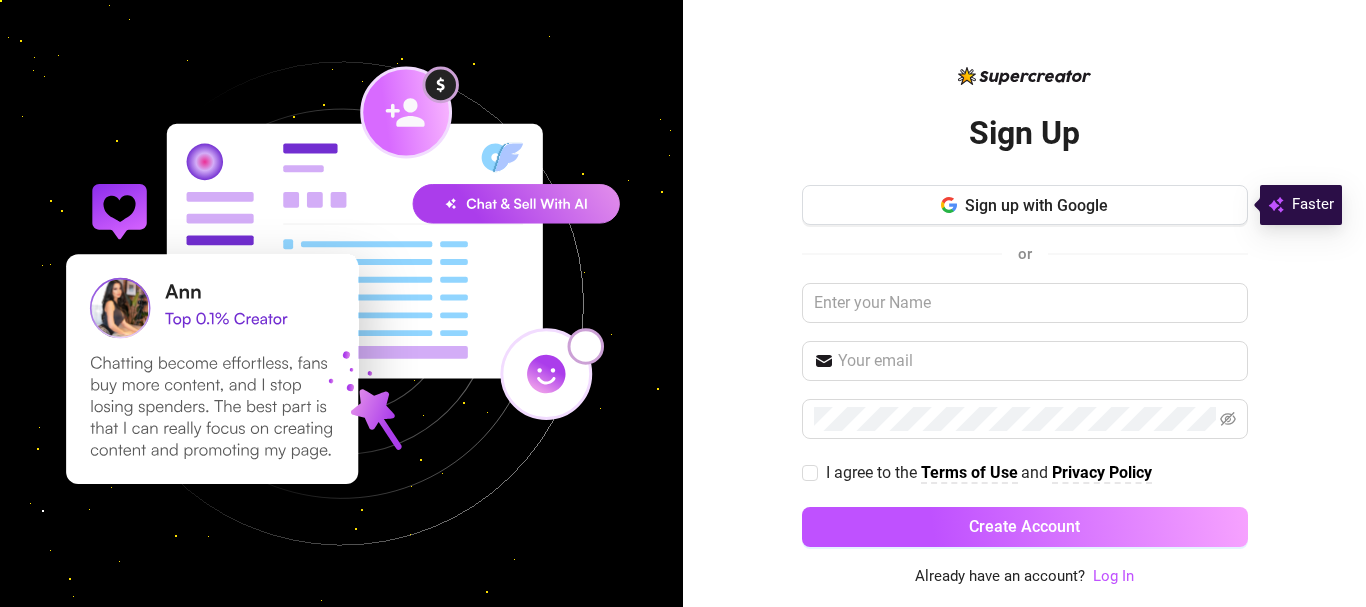 scroll, scrollTop: 0, scrollLeft: 0, axis: both 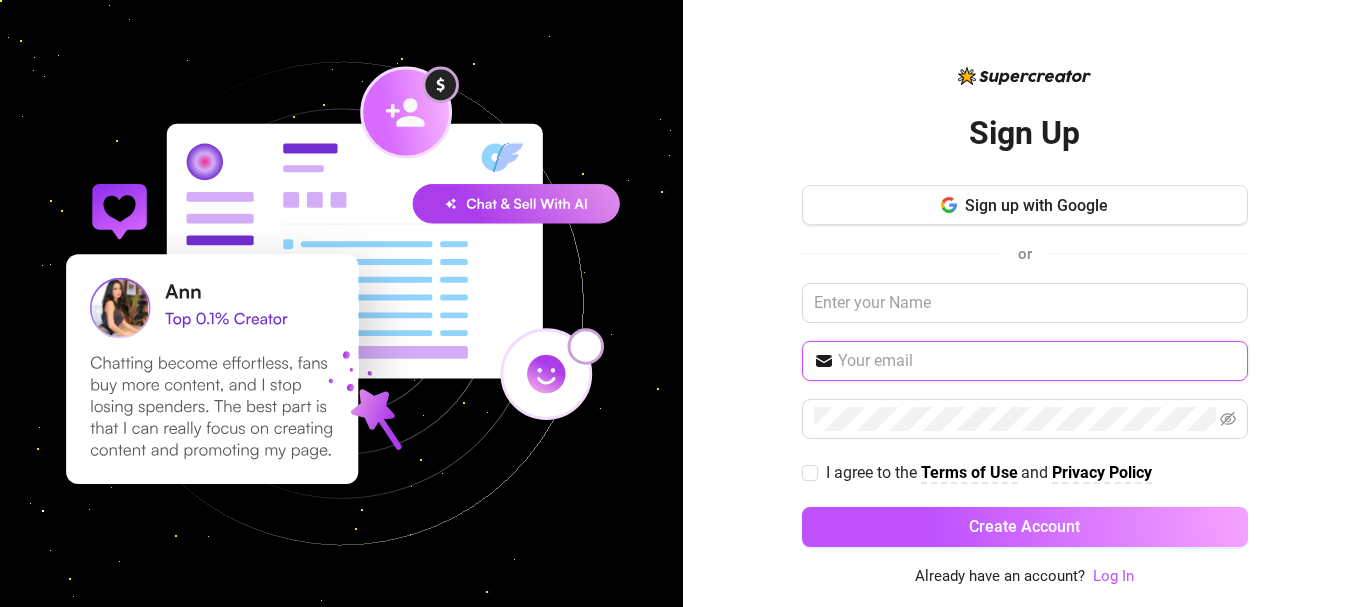 click at bounding box center (1037, 361) 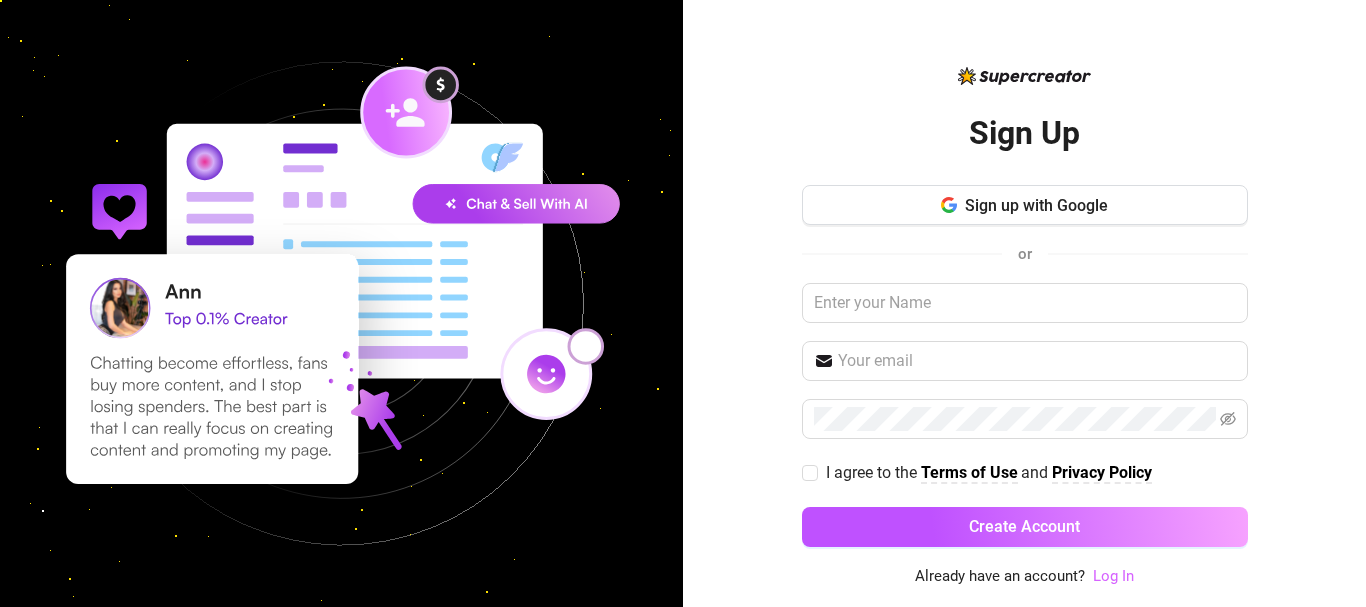 click on "Log In" at bounding box center (1113, 576) 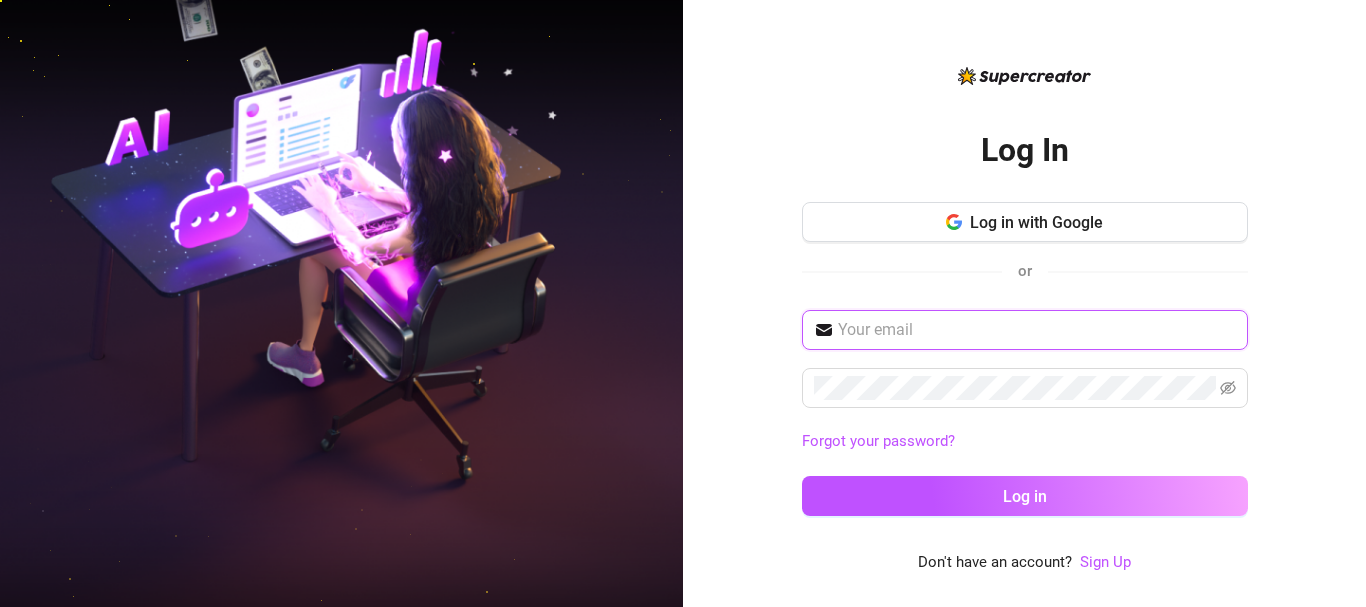 click at bounding box center [1037, 330] 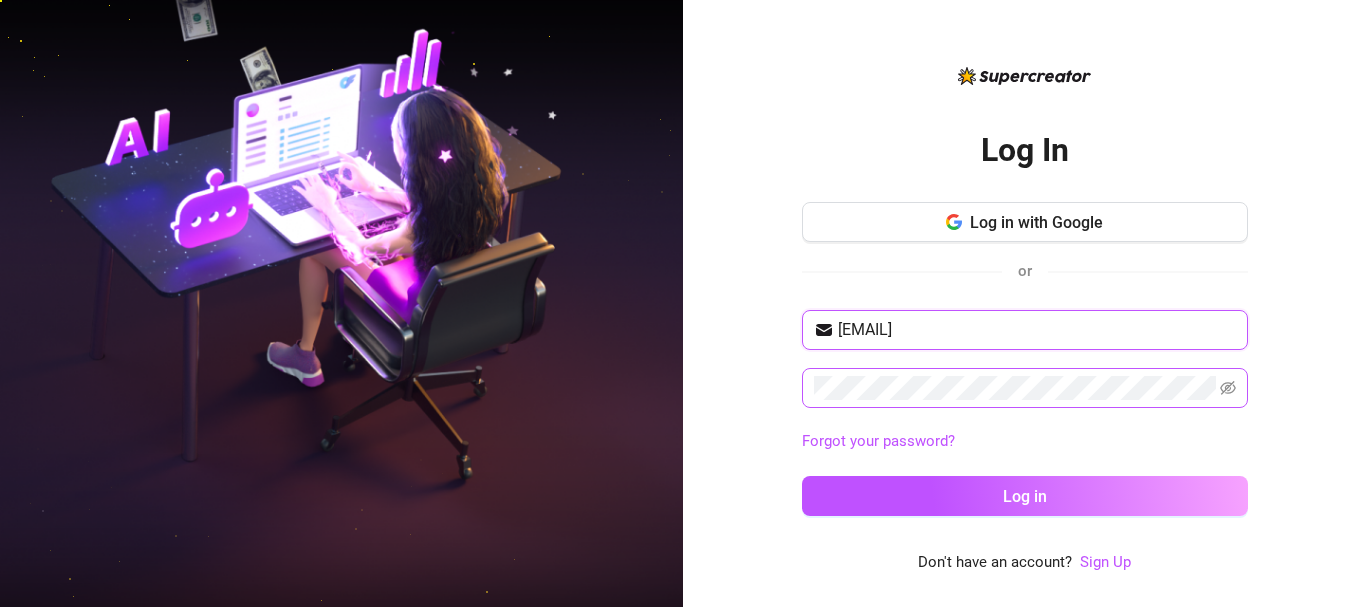 type on "[EMAIL]" 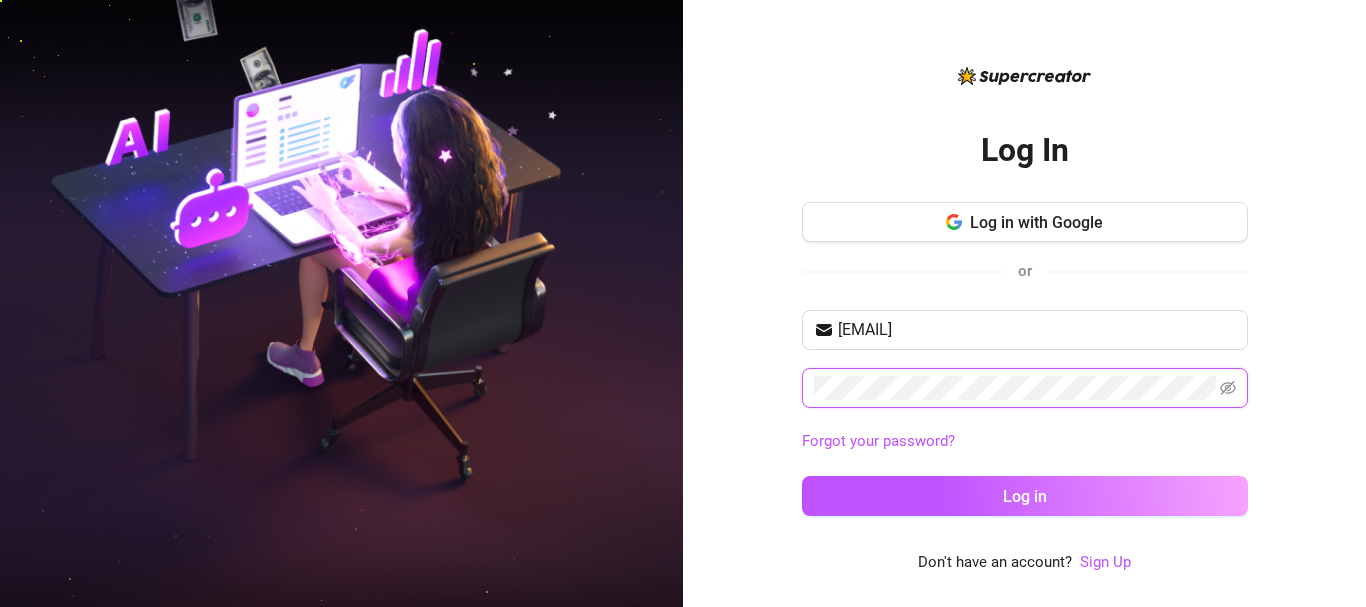 click 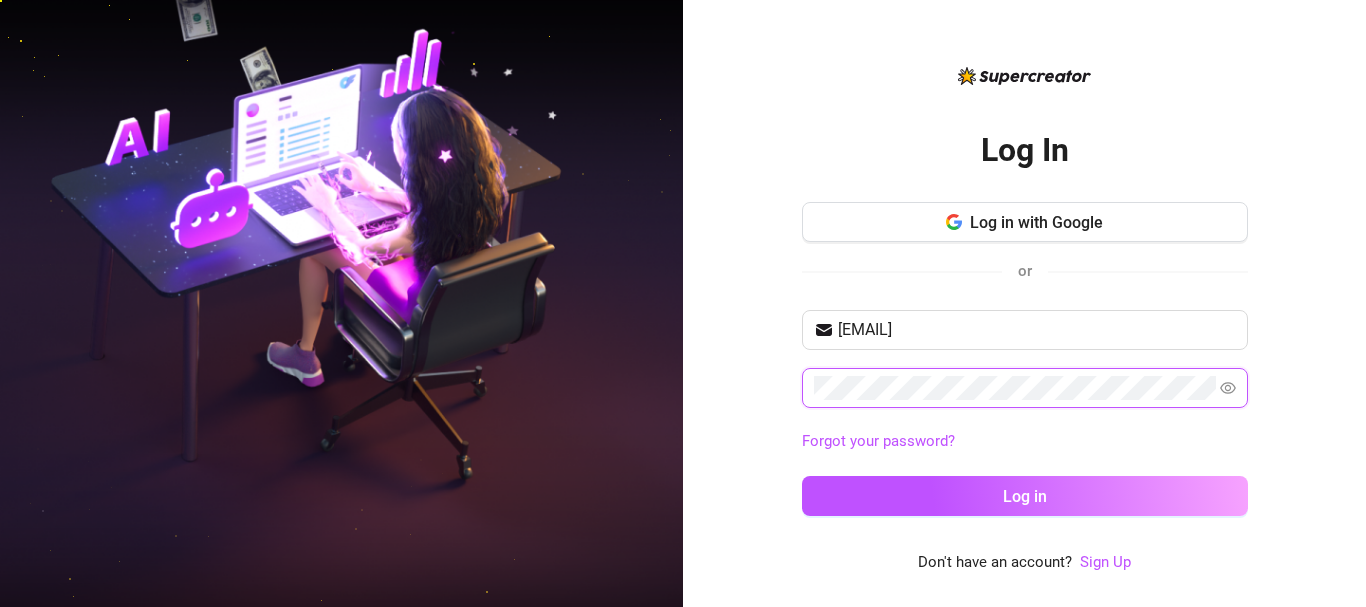 click on "Log in" at bounding box center (1025, 496) 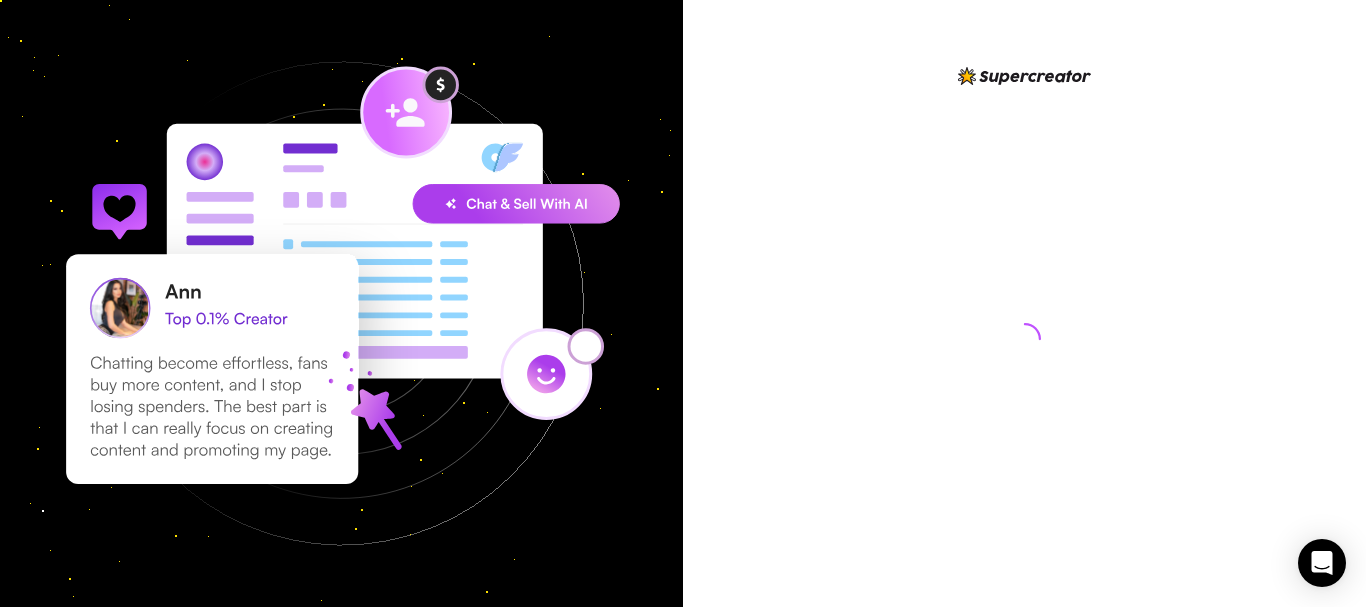 click at bounding box center [1025, 319] 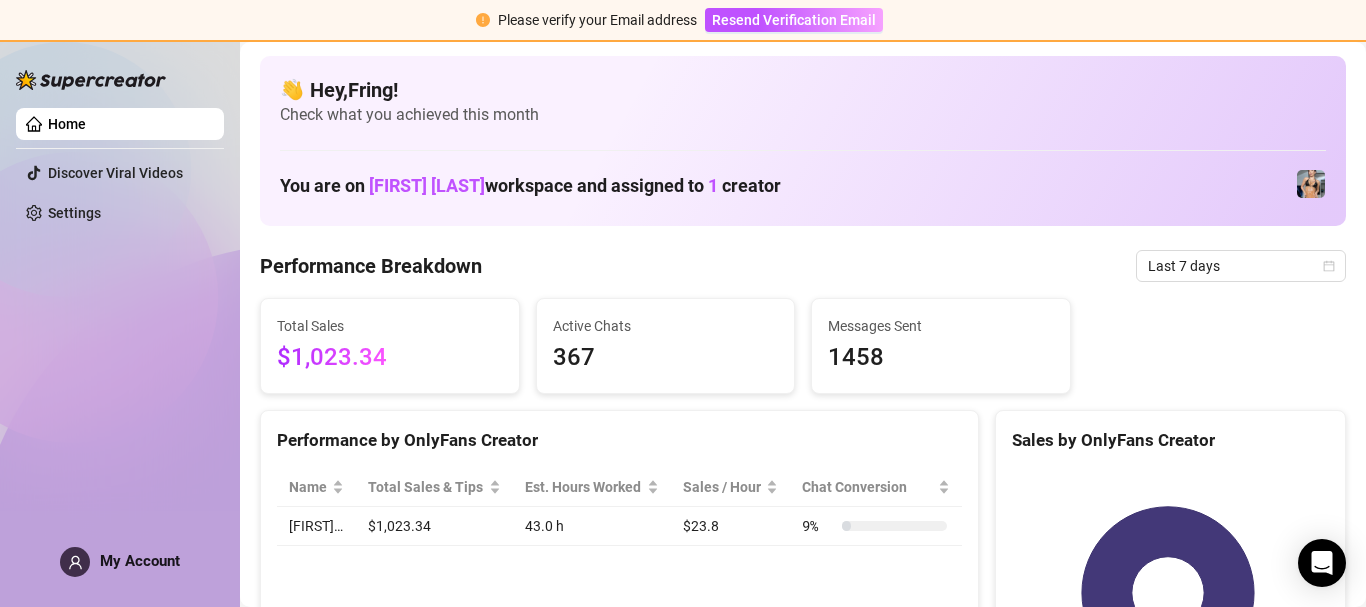 click on "Home" at bounding box center (67, 124) 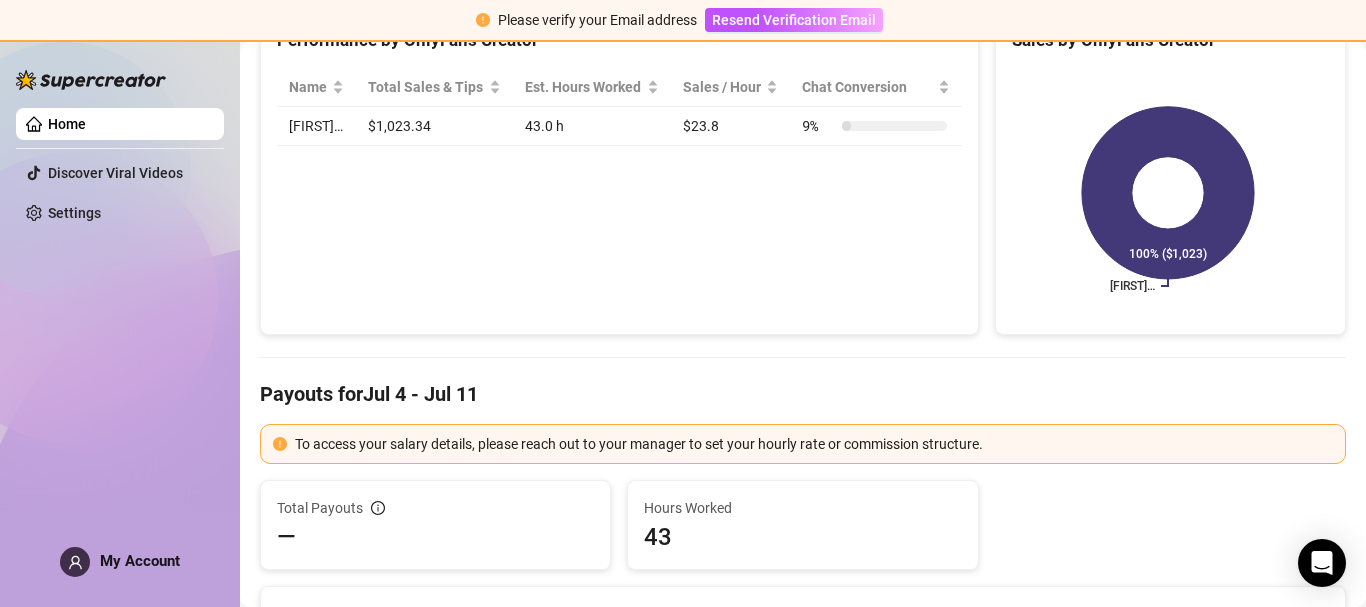 scroll, scrollTop: 0, scrollLeft: 0, axis: both 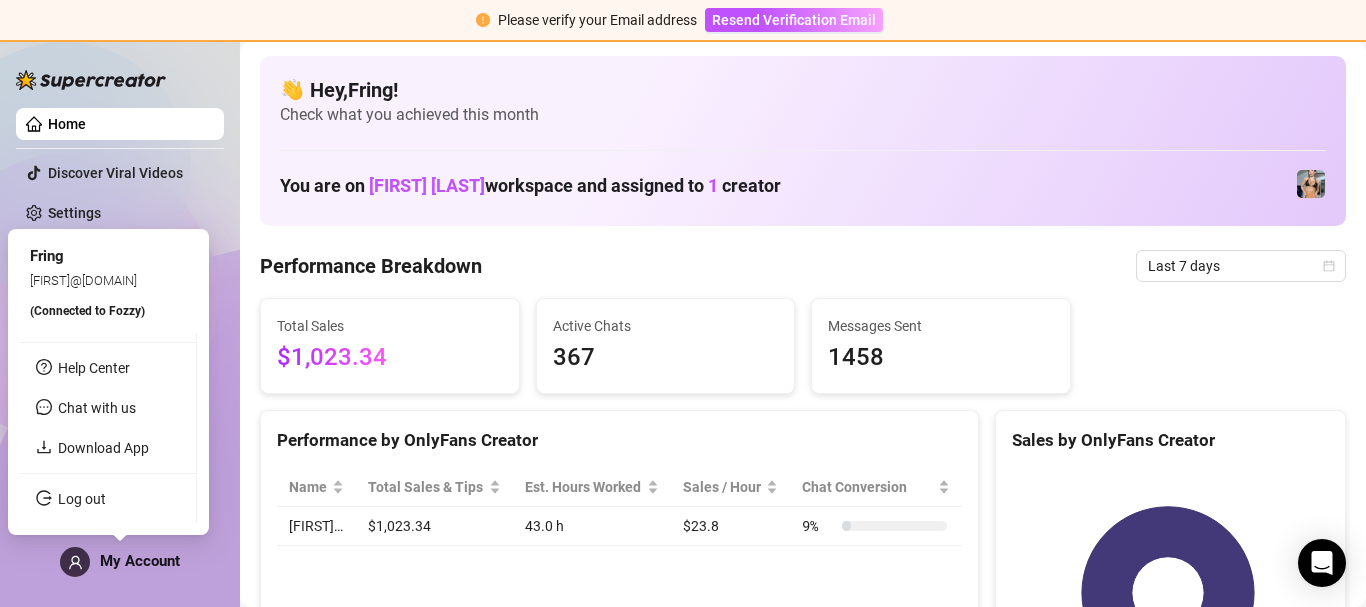 click on "My Account" at bounding box center (120, 562) 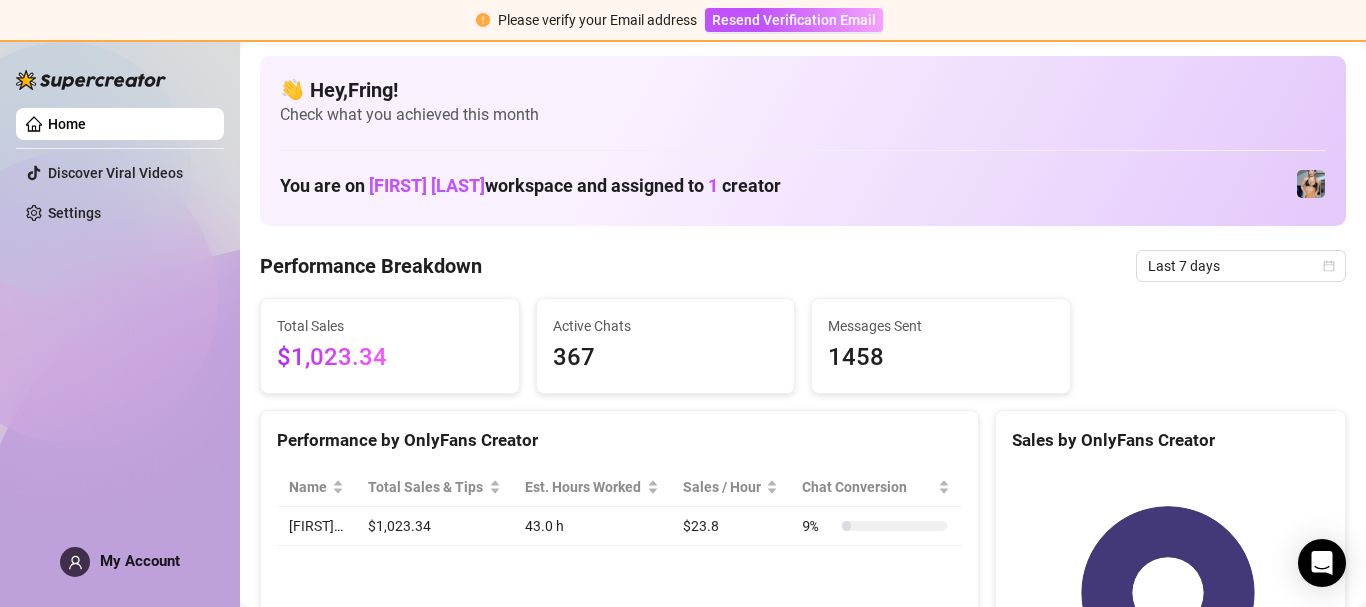 click on "Home" at bounding box center [67, 124] 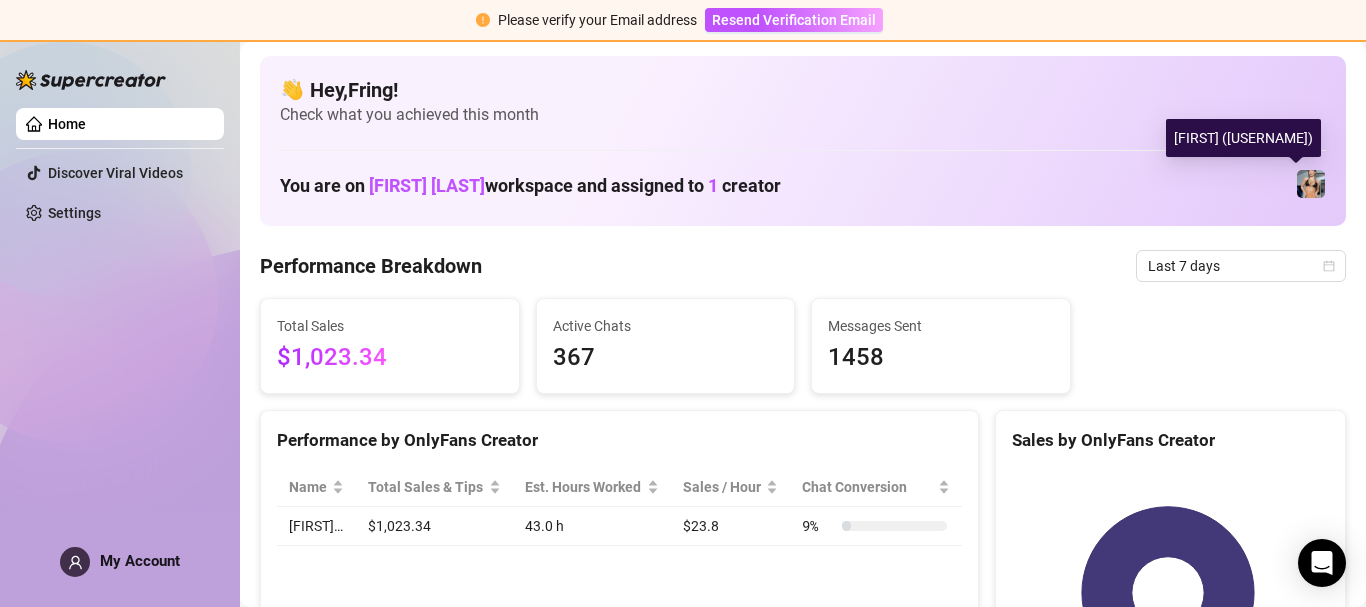 click at bounding box center (1311, 184) 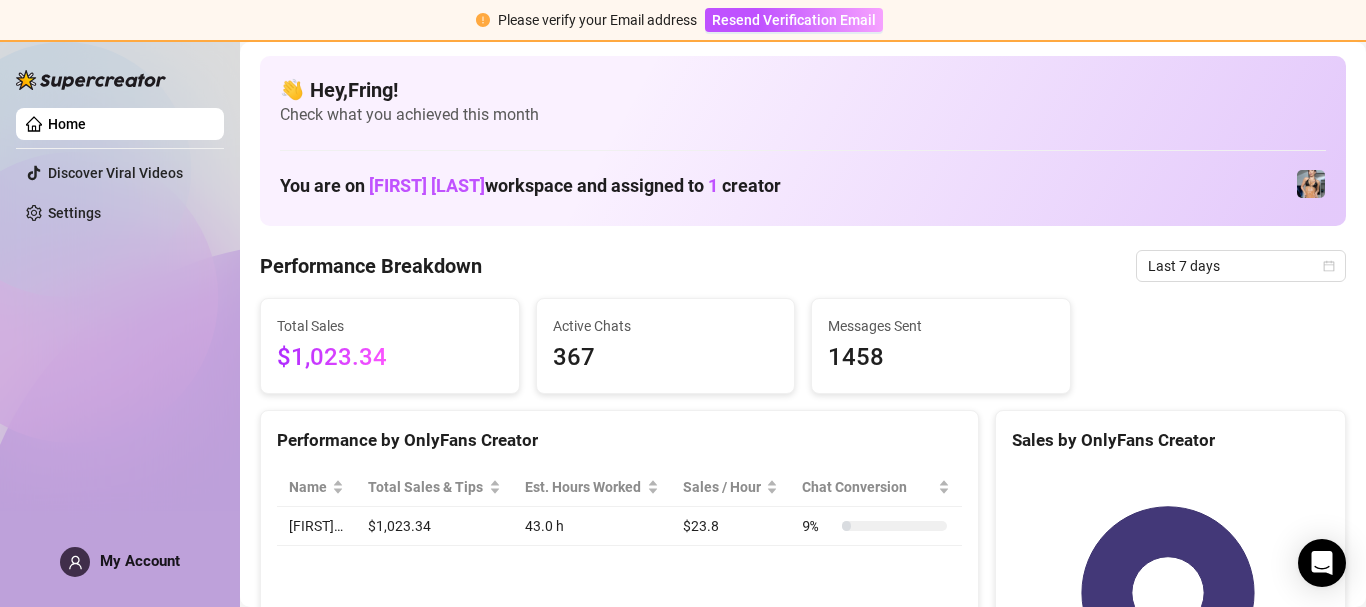 click at bounding box center (1311, 184) 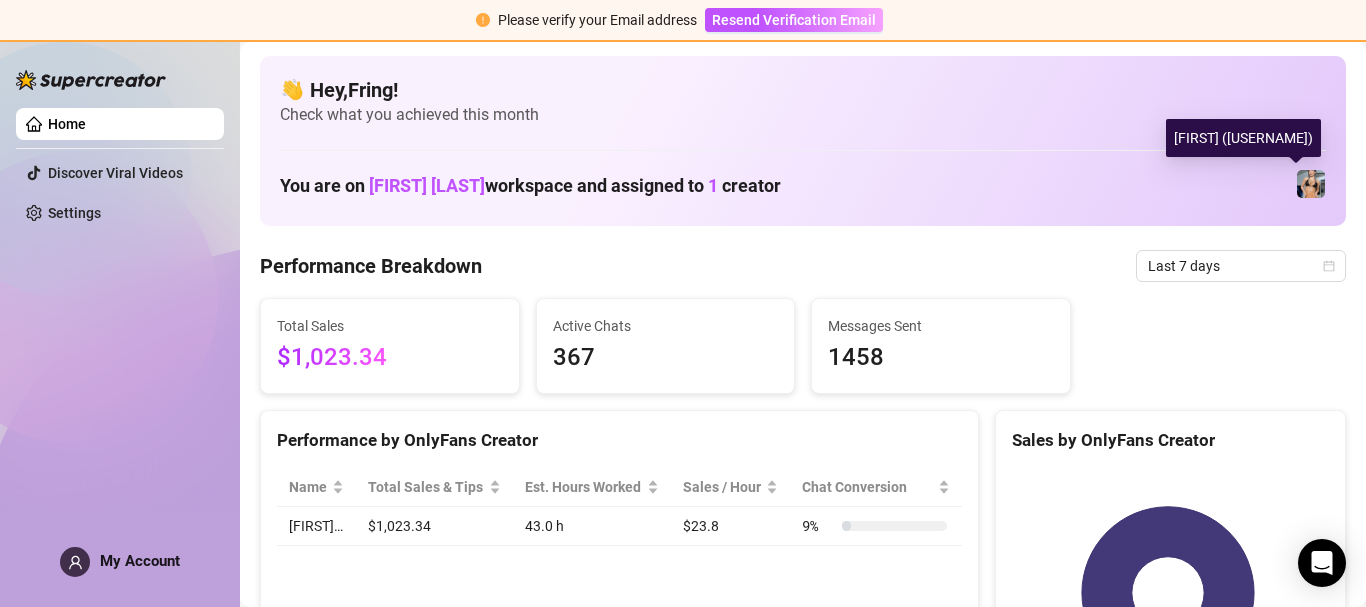 click at bounding box center (1311, 184) 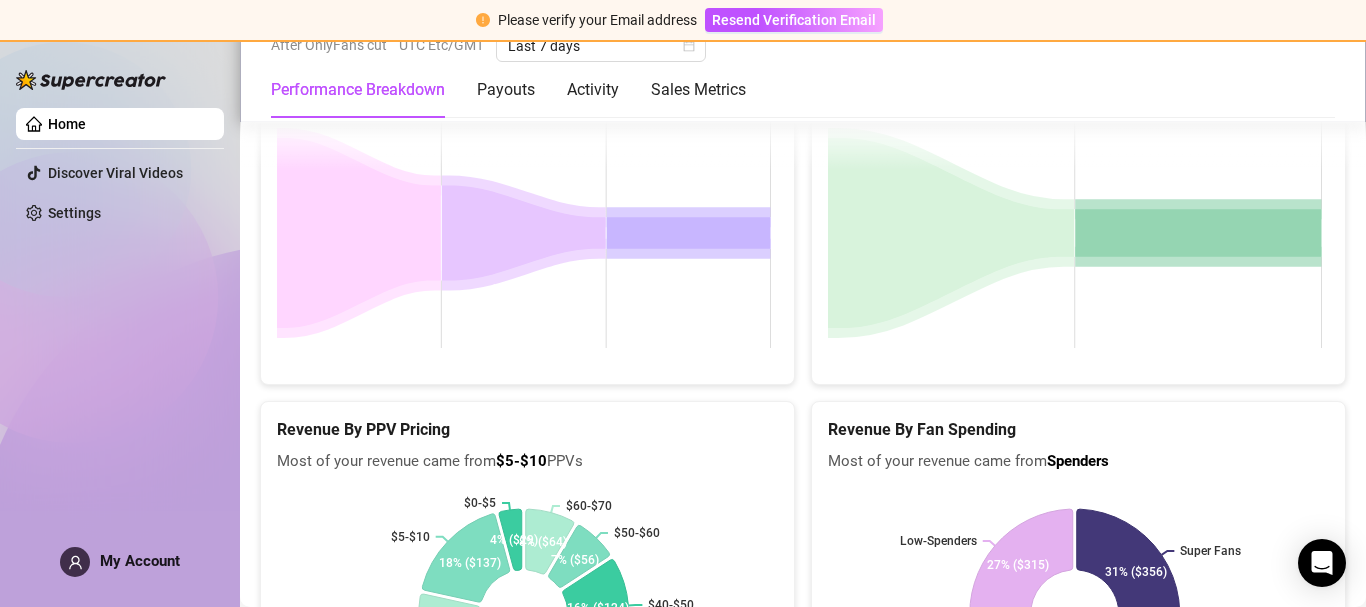 scroll, scrollTop: 3618, scrollLeft: 0, axis: vertical 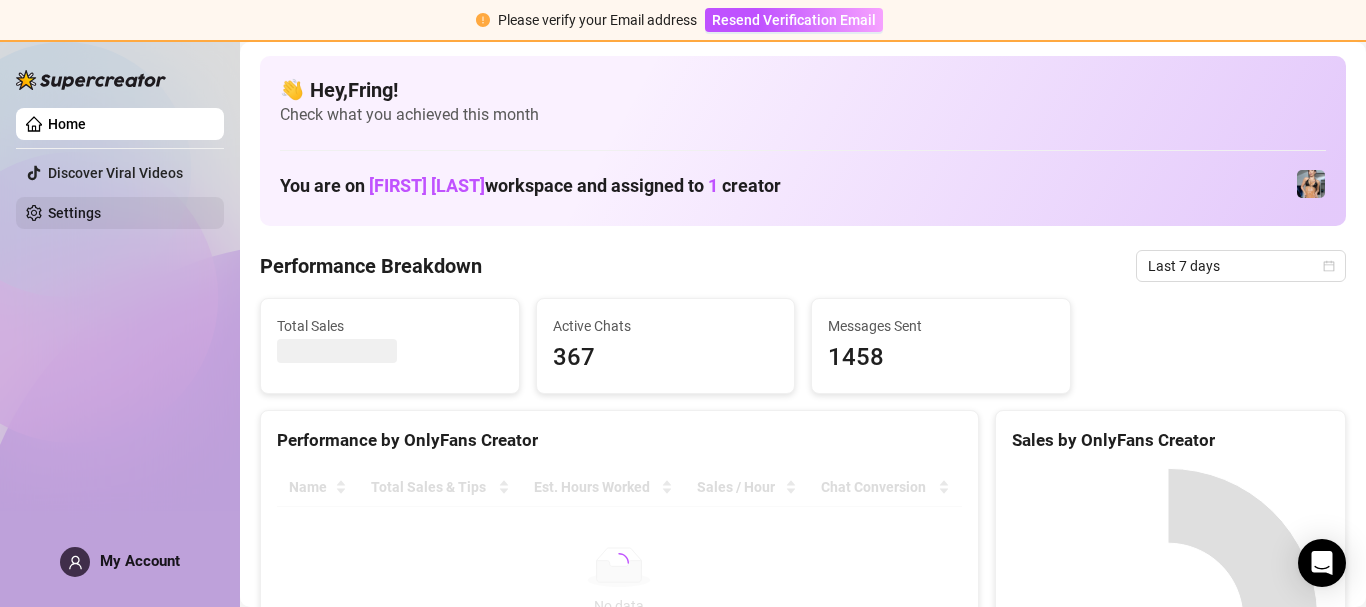 click on "Settings" at bounding box center (74, 213) 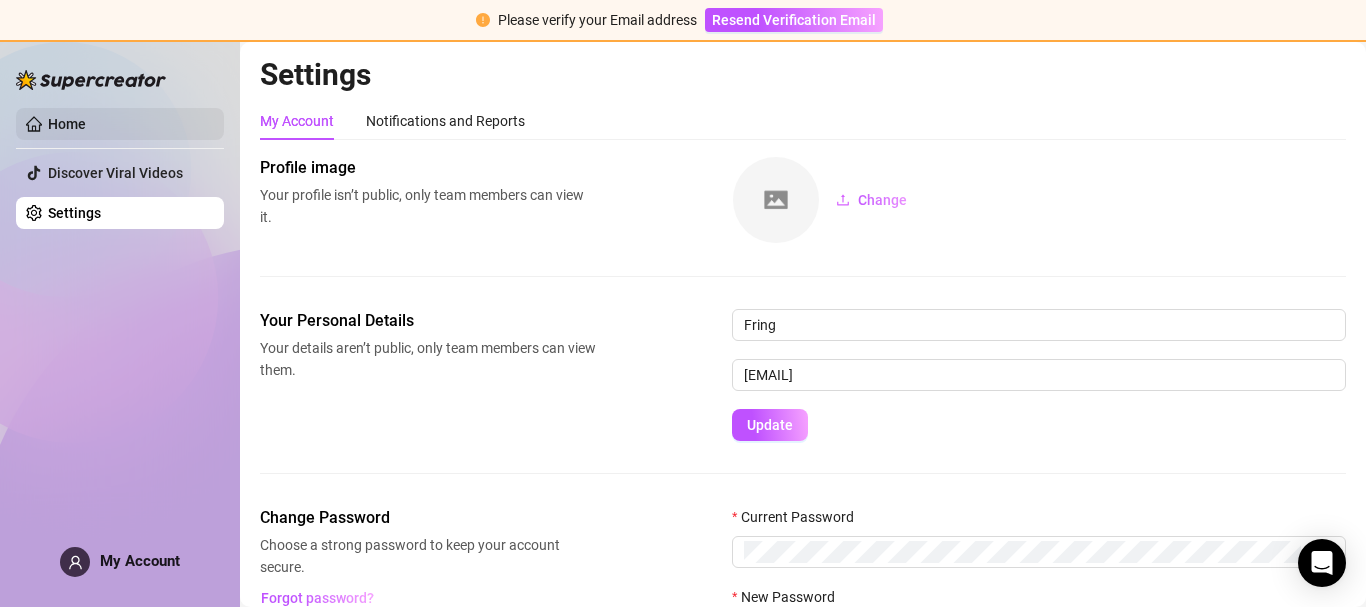 click on "Home" at bounding box center (67, 124) 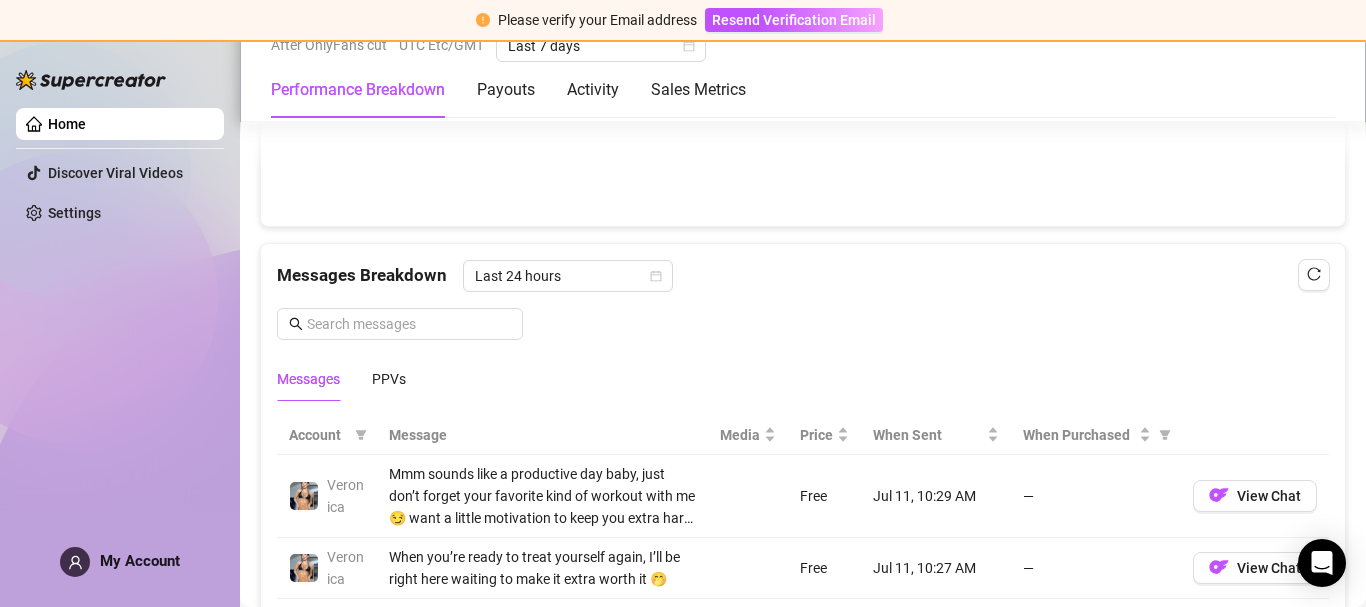 scroll, scrollTop: 2100, scrollLeft: 0, axis: vertical 